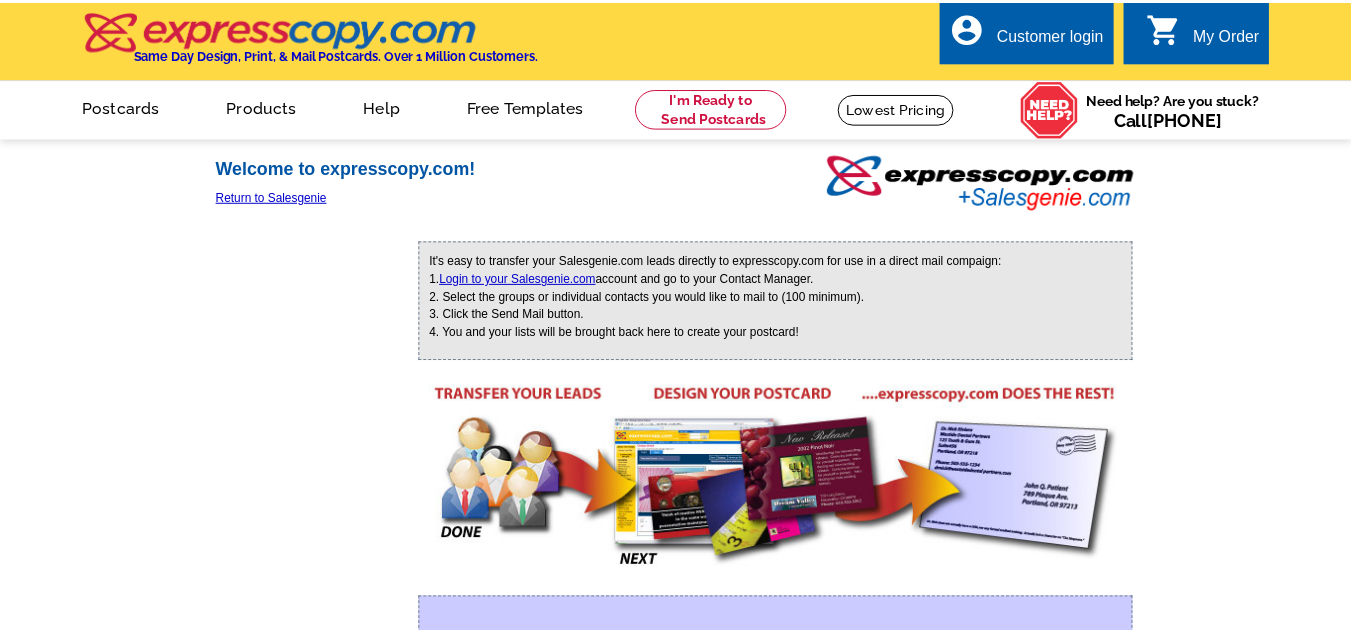 scroll, scrollTop: 0, scrollLeft: 0, axis: both 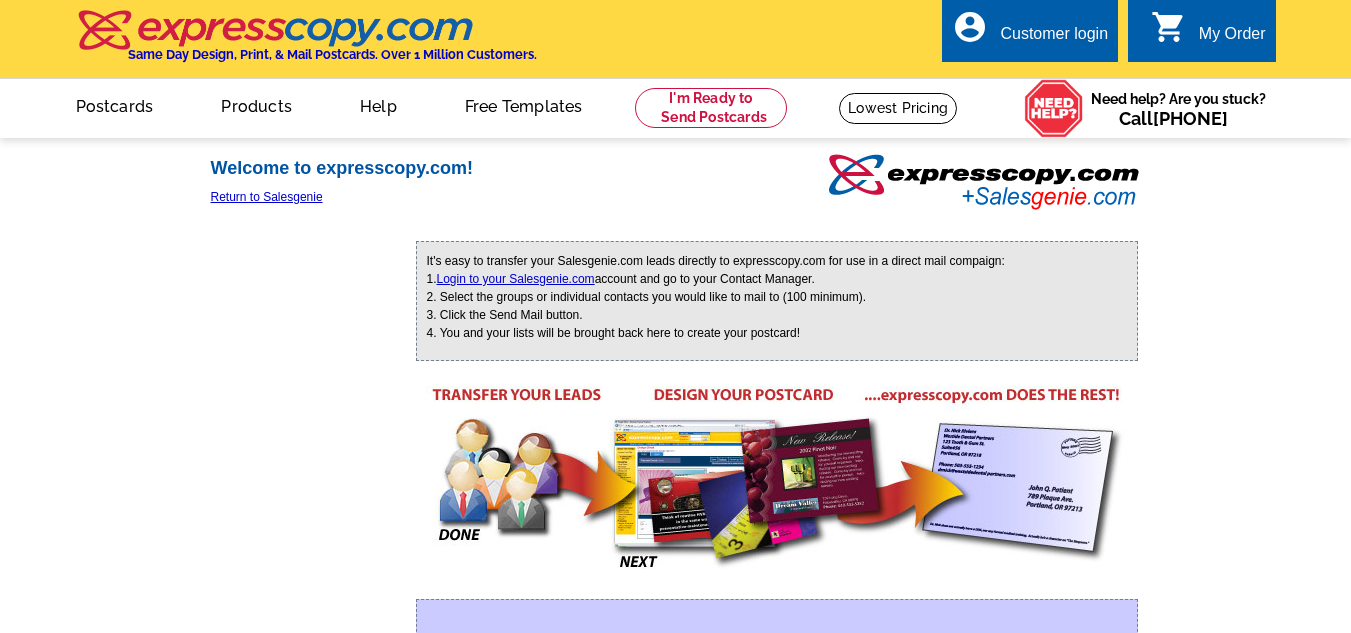 drag, startPoint x: 1359, startPoint y: 45, endPoint x: 1338, endPoint y: -56, distance: 103.16007 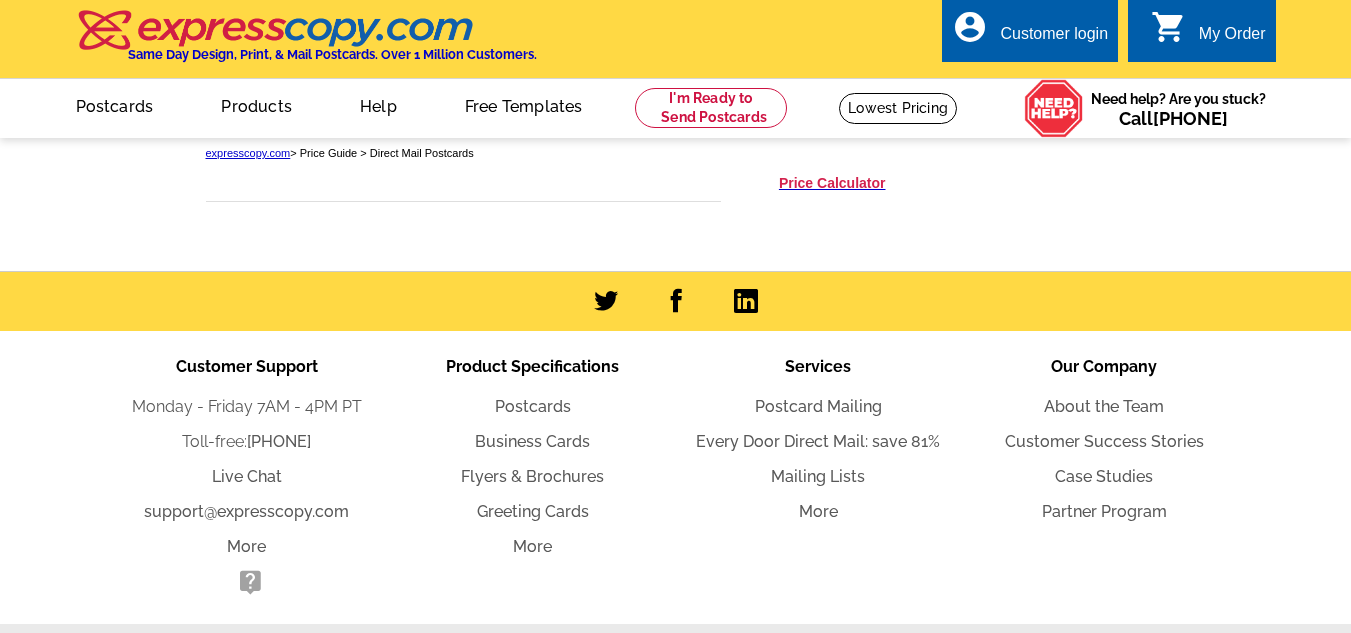 scroll, scrollTop: 0, scrollLeft: 0, axis: both 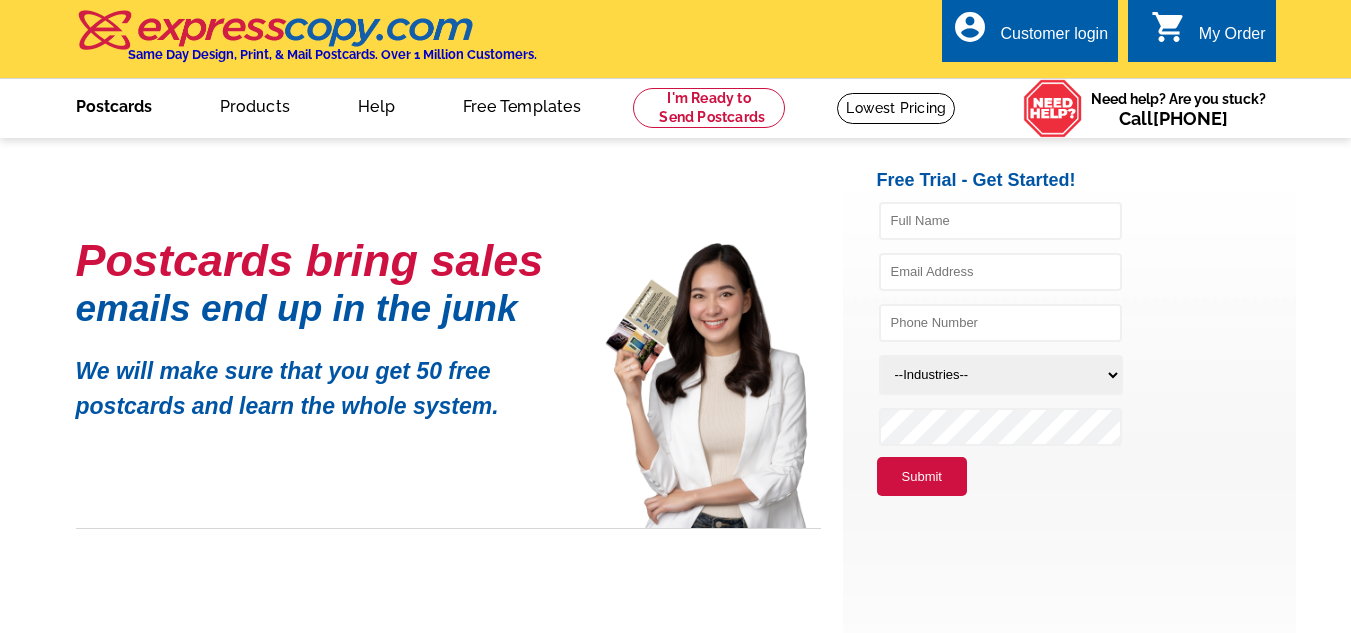 click on "Postcards" at bounding box center (114, 104) 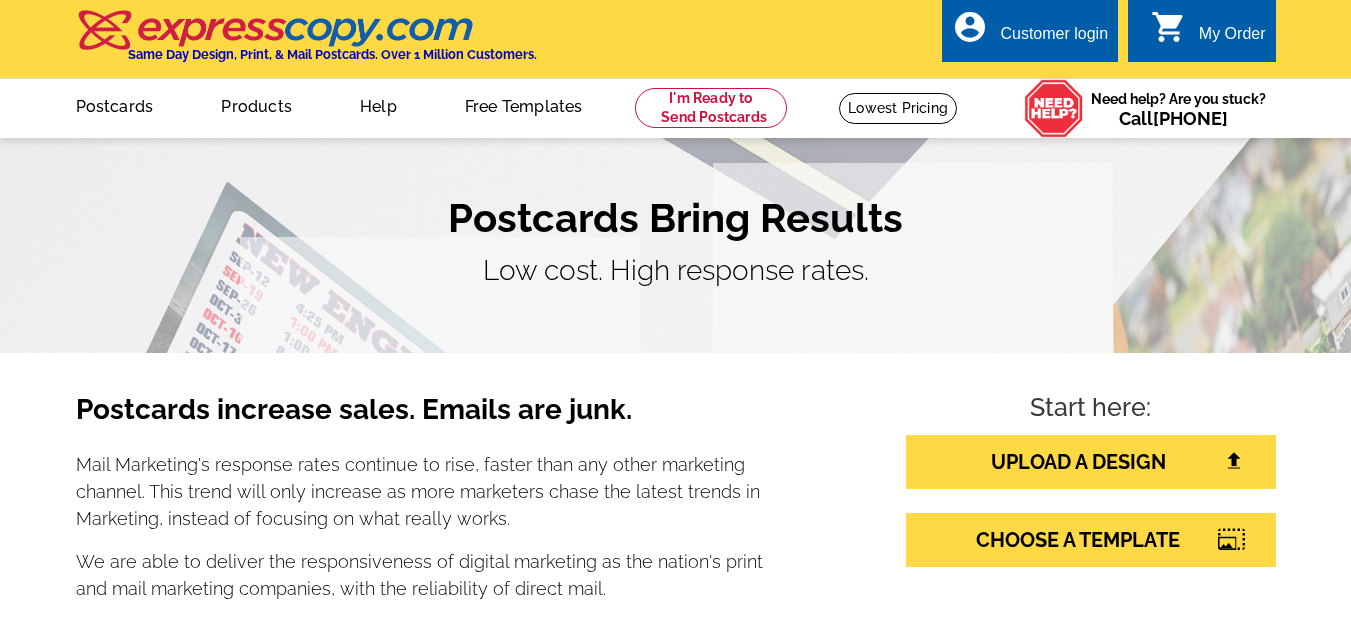 scroll, scrollTop: 0, scrollLeft: 0, axis: both 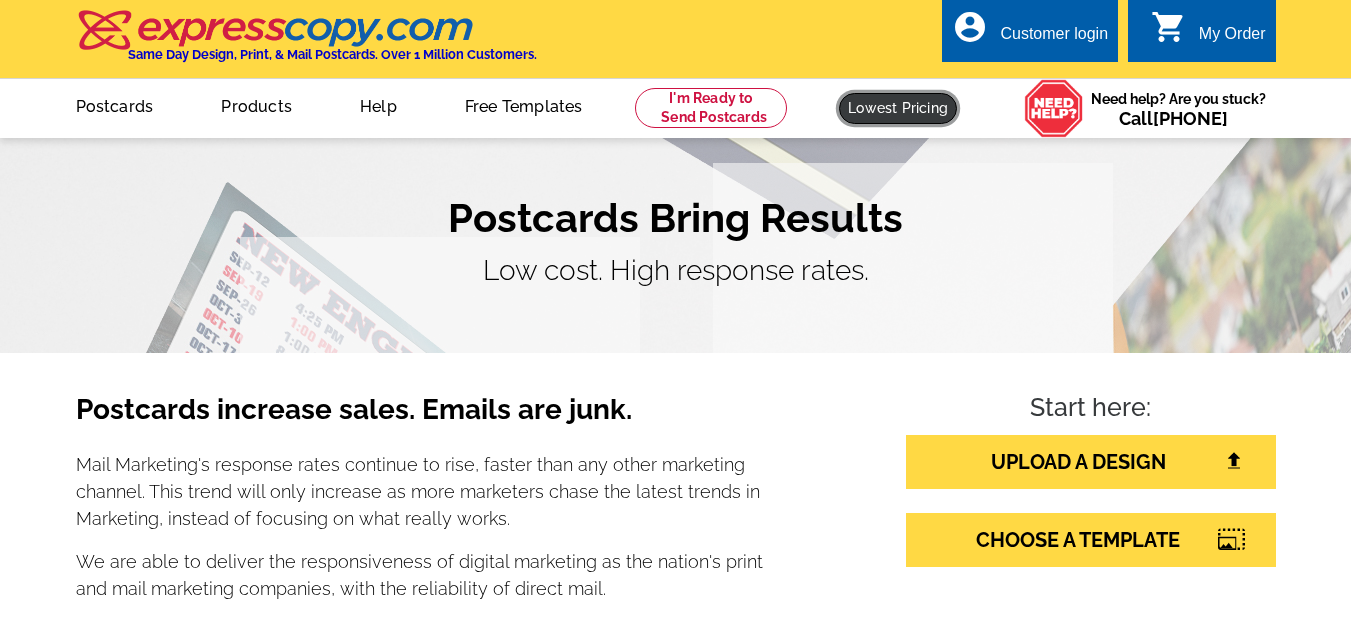 click at bounding box center [898, 108] 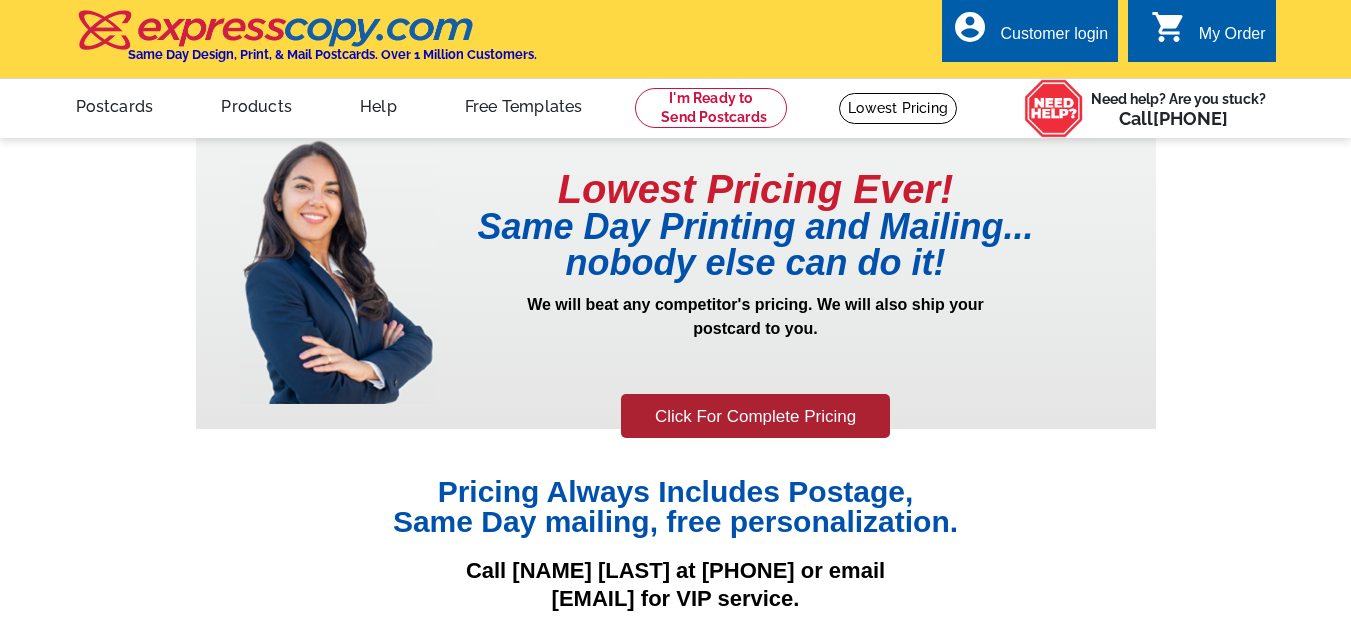 scroll, scrollTop: 0, scrollLeft: 0, axis: both 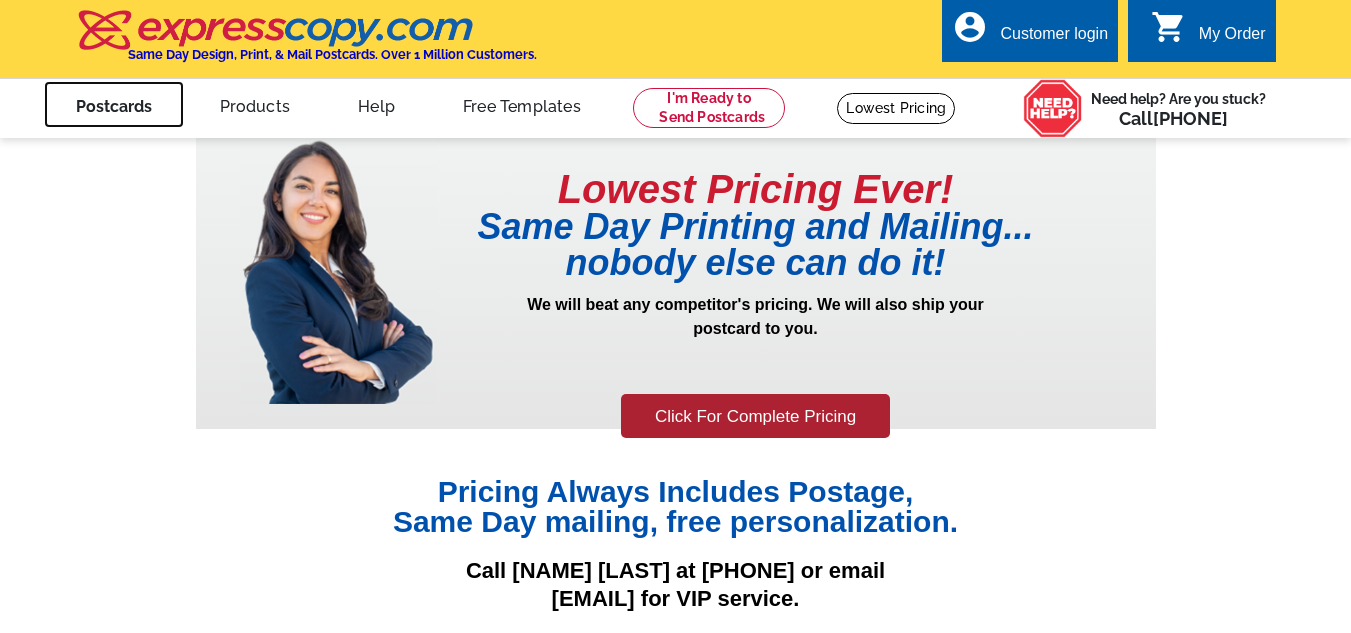 click on "Postcards" at bounding box center (114, 104) 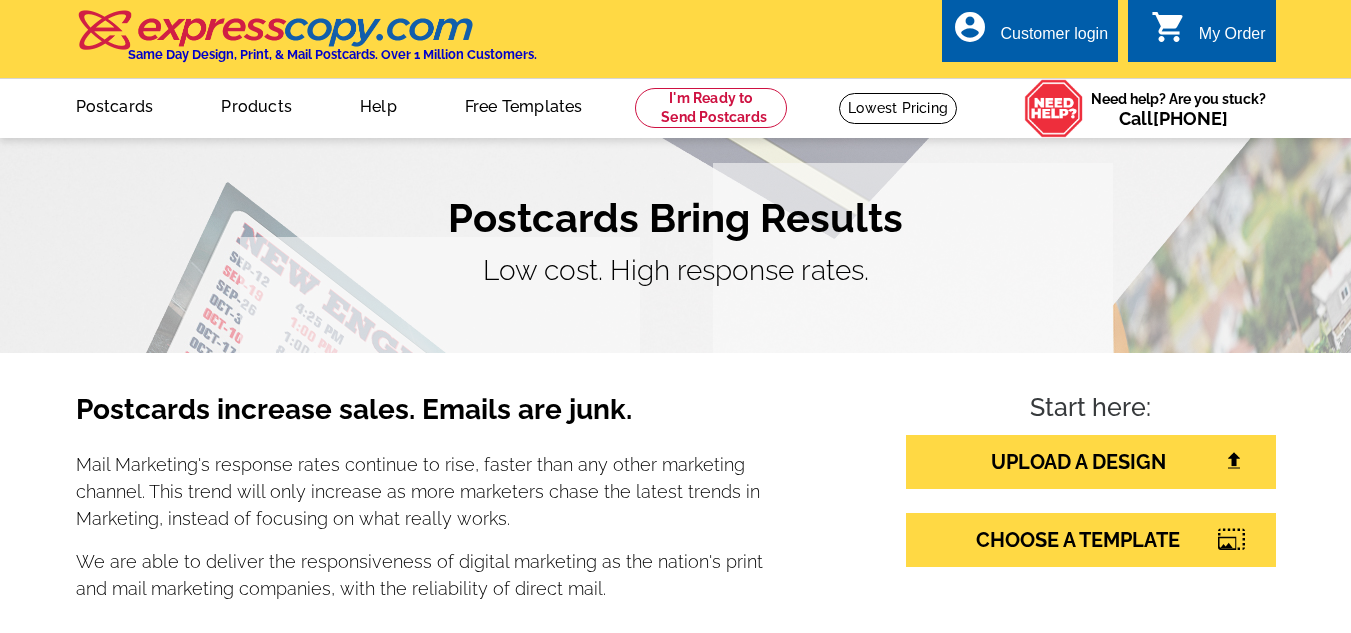 scroll, scrollTop: 0, scrollLeft: 0, axis: both 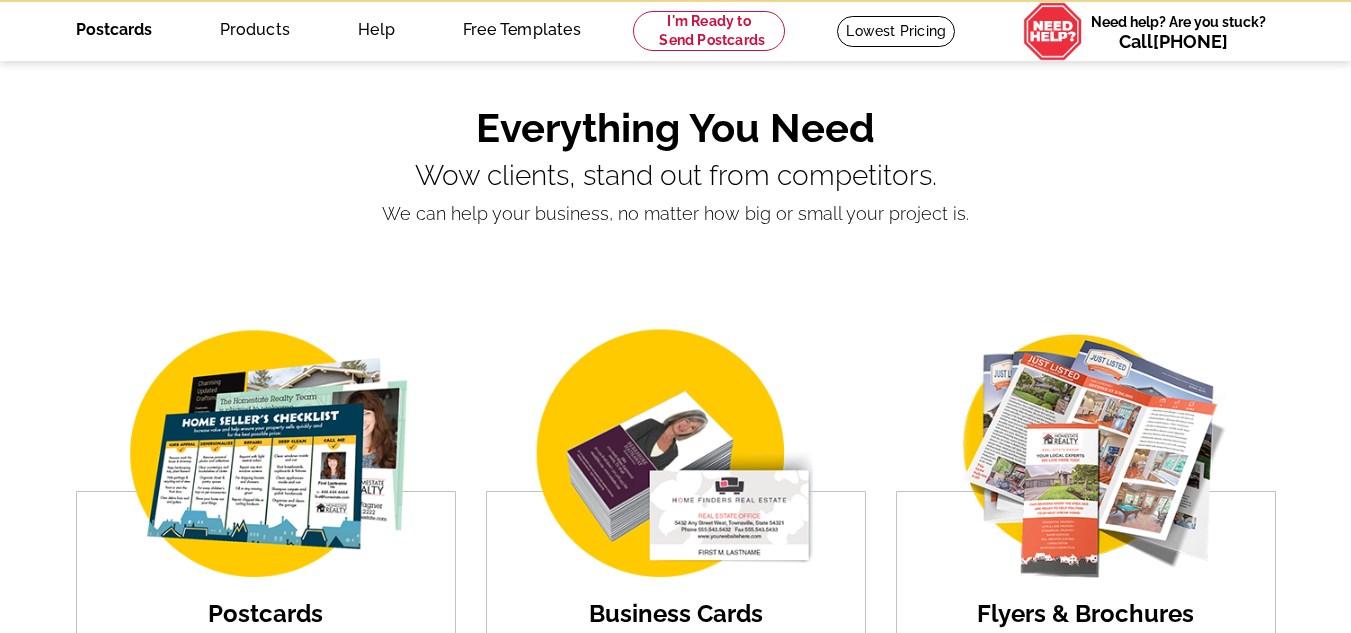 click on "Postcards" at bounding box center (114, 27) 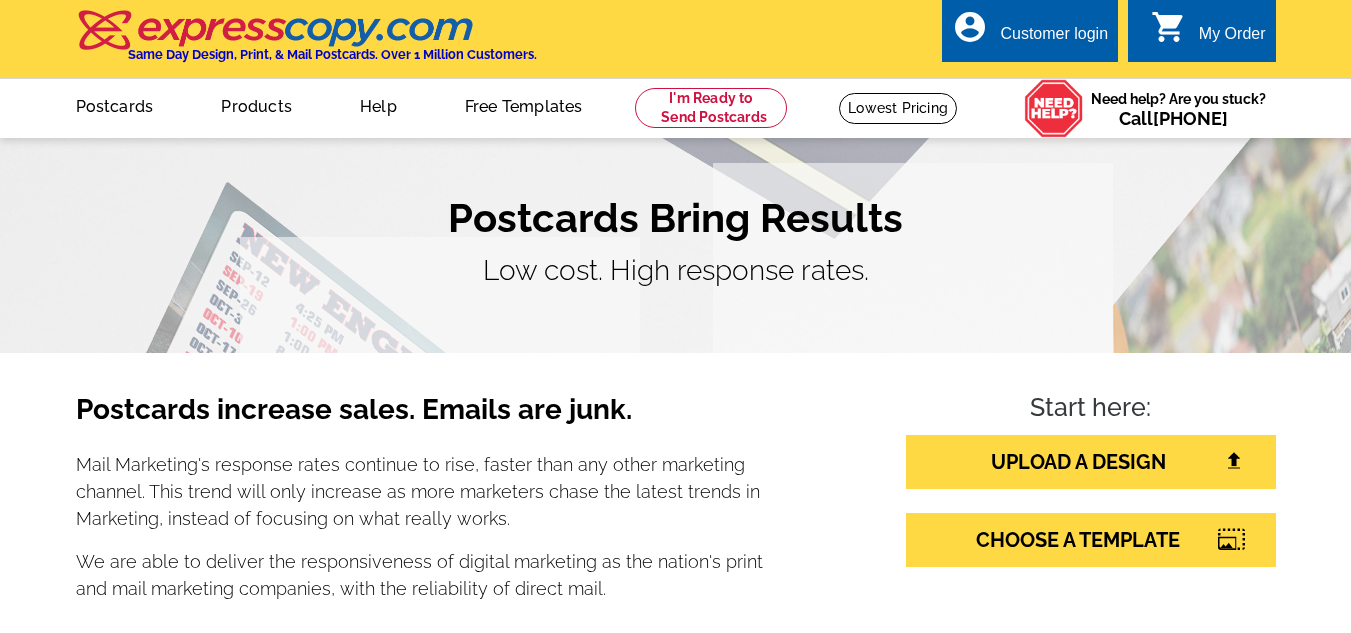scroll, scrollTop: 0, scrollLeft: 0, axis: both 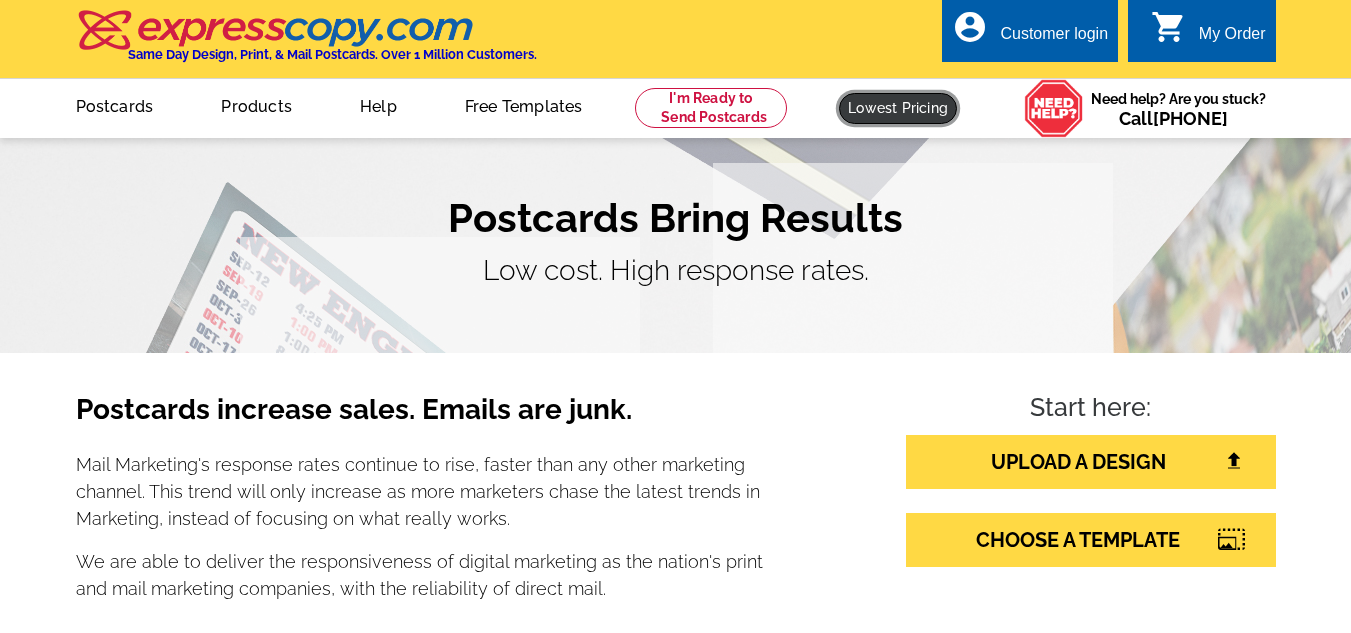 click at bounding box center (898, 108) 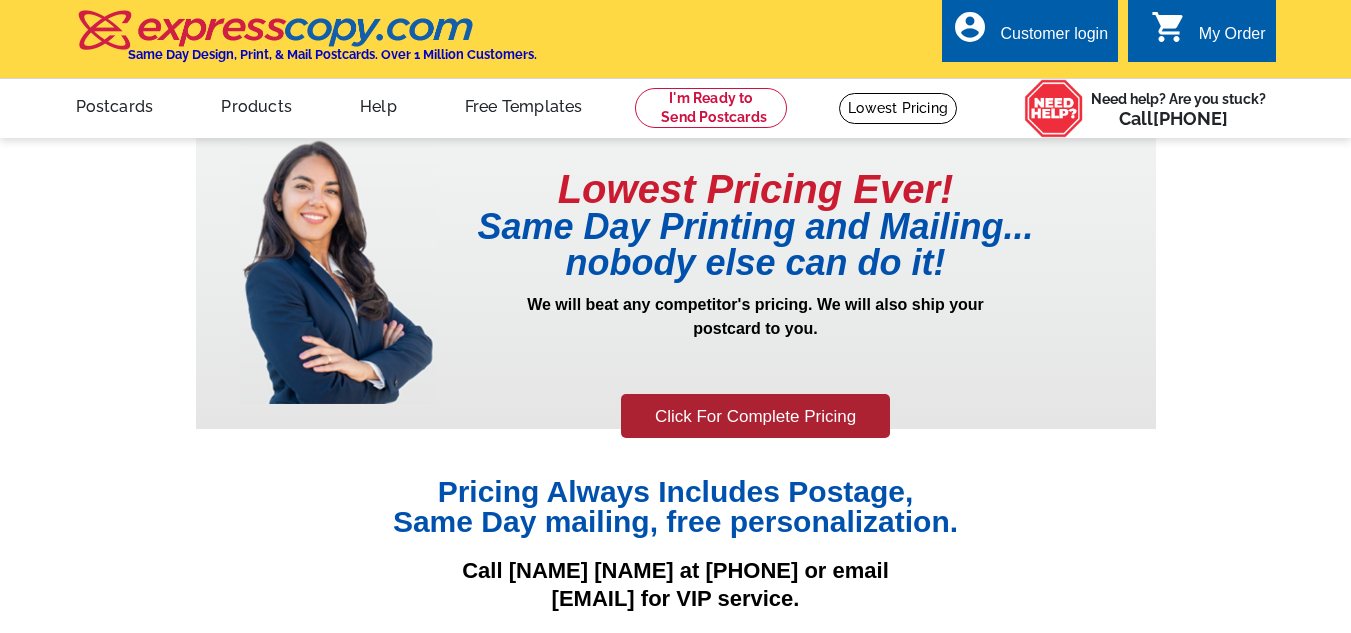 scroll, scrollTop: 0, scrollLeft: 0, axis: both 